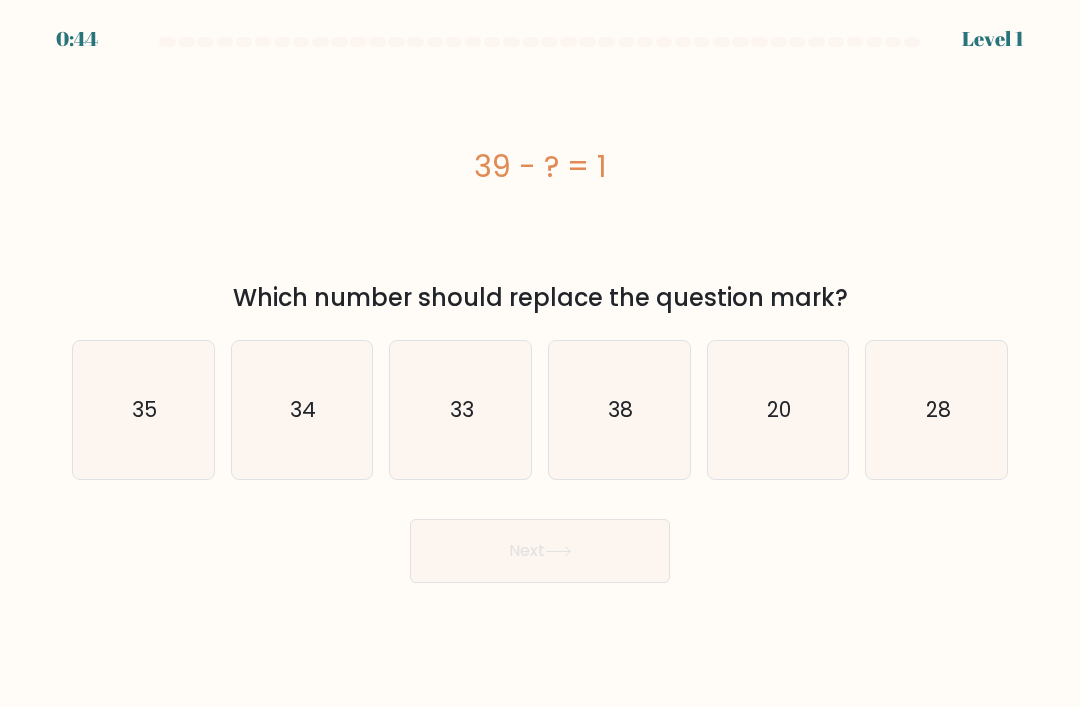 scroll, scrollTop: 0, scrollLeft: 0, axis: both 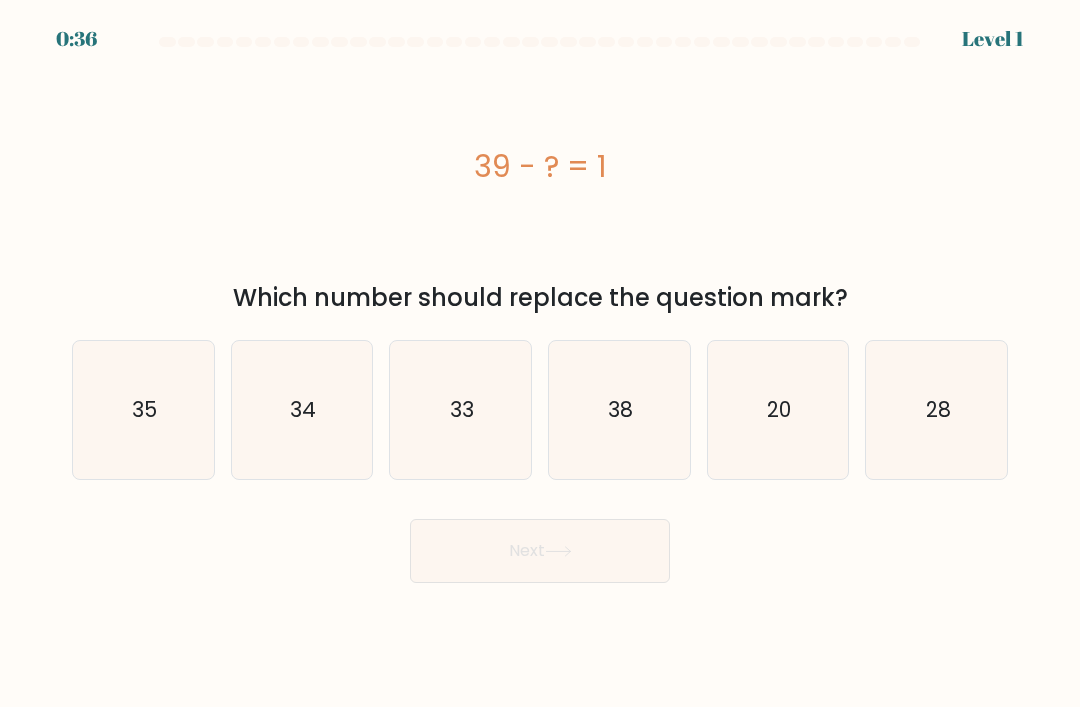 click on "38" at bounding box center [619, 410] 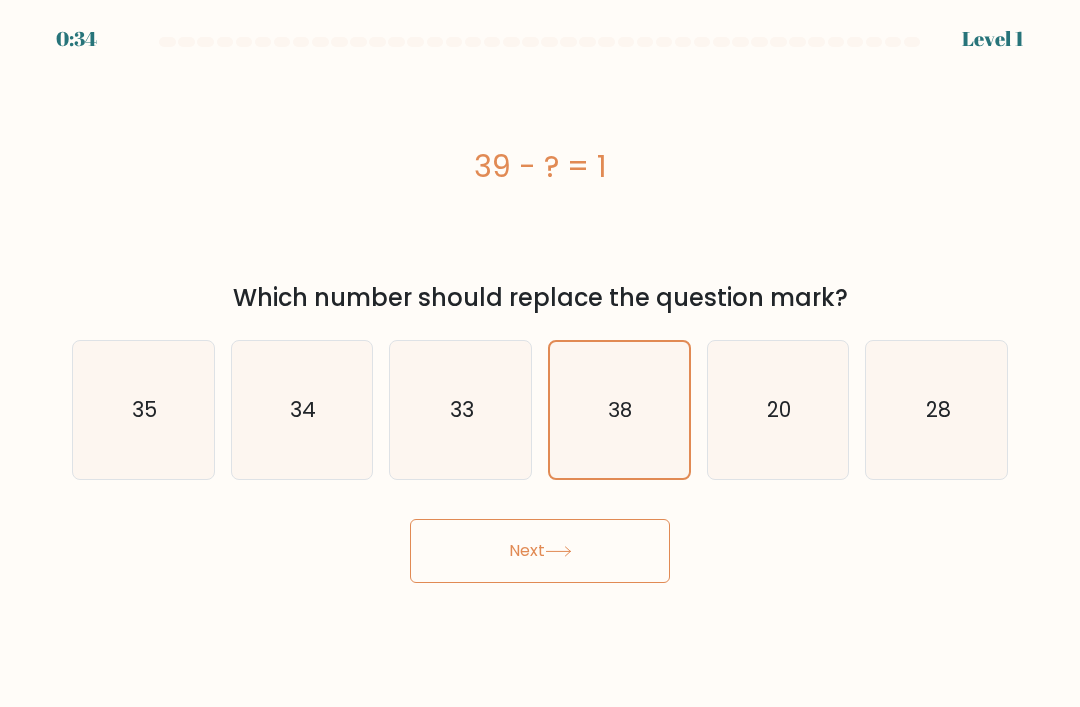 click on "a." at bounding box center [540, 310] 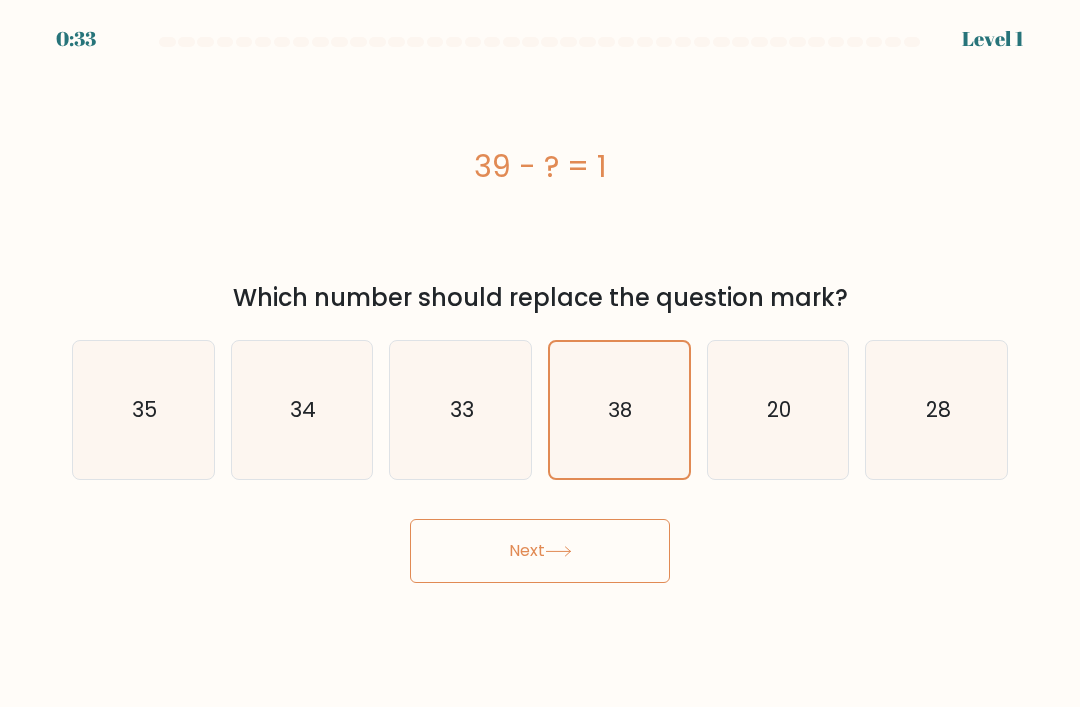 click on "Next" at bounding box center [540, 551] 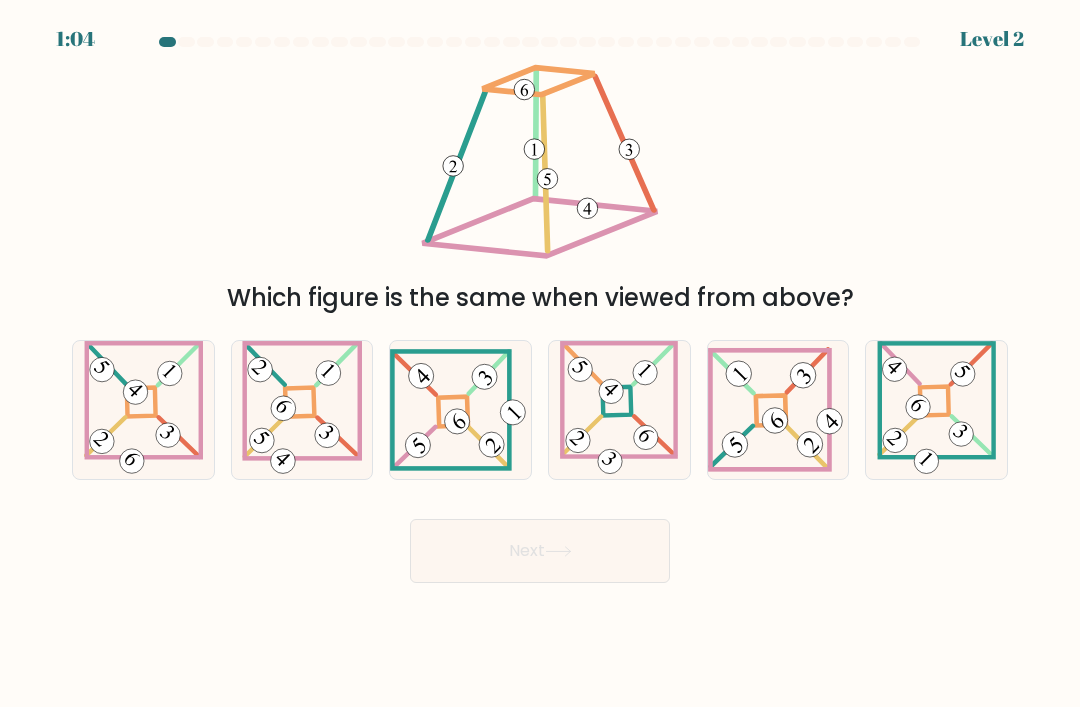 click at bounding box center (512, 412) 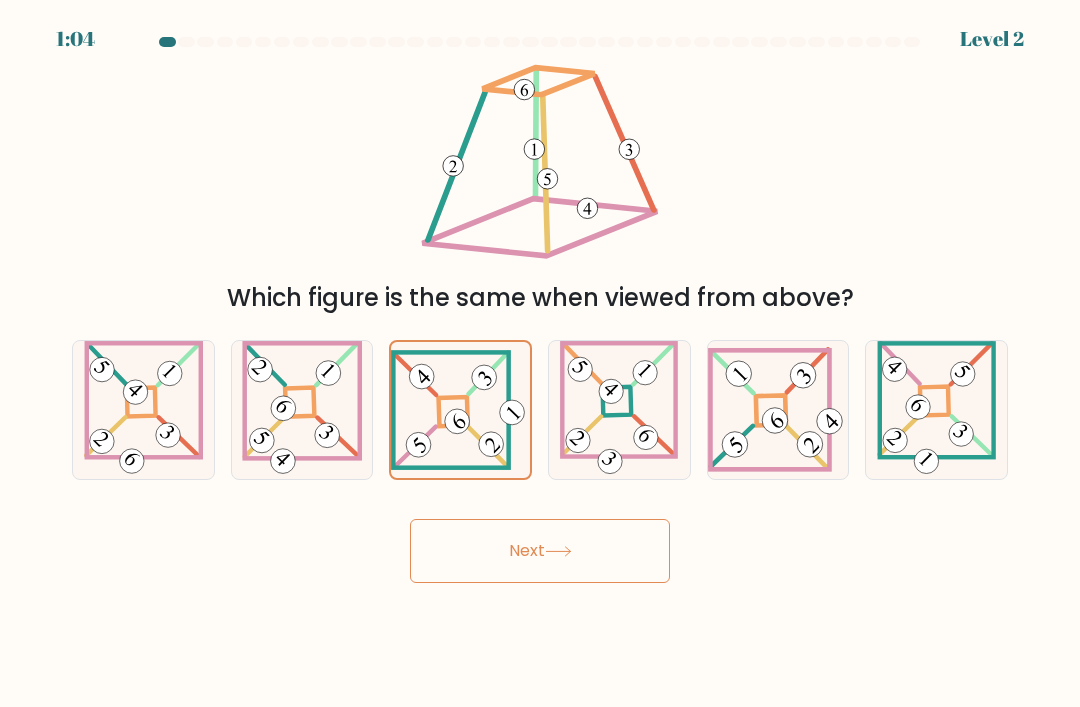 click on "Next" at bounding box center (540, 551) 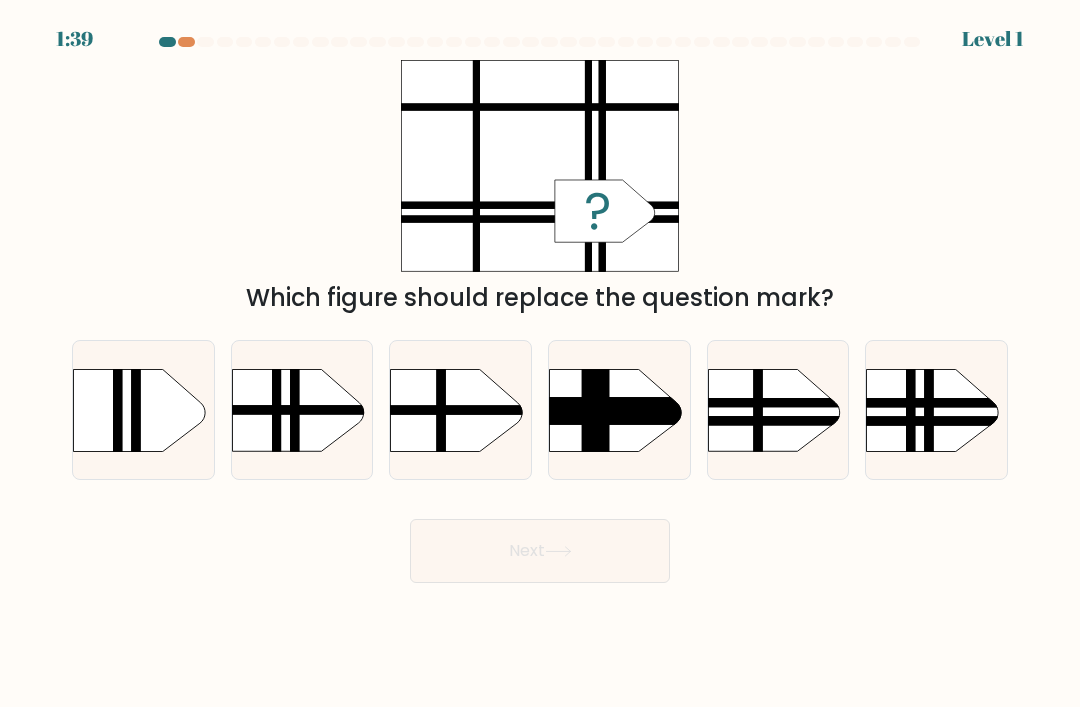 click at bounding box center [688, 402] 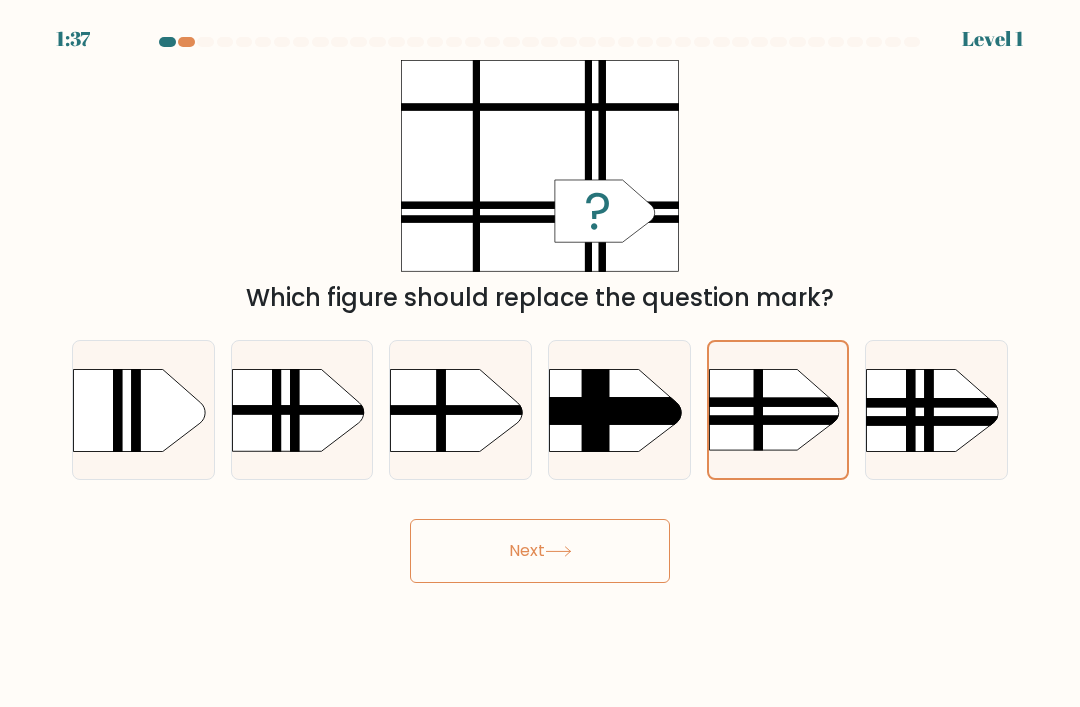 click on "Next" at bounding box center [540, 551] 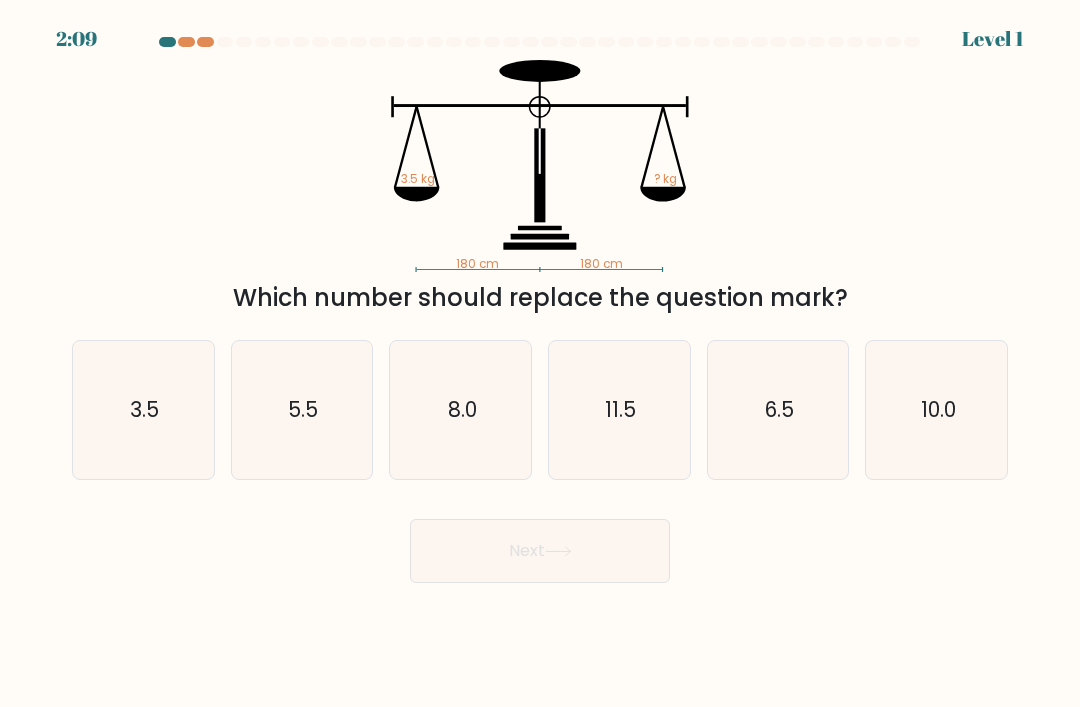 click on "a.
3.5
b.
5.5" at bounding box center [540, 402] 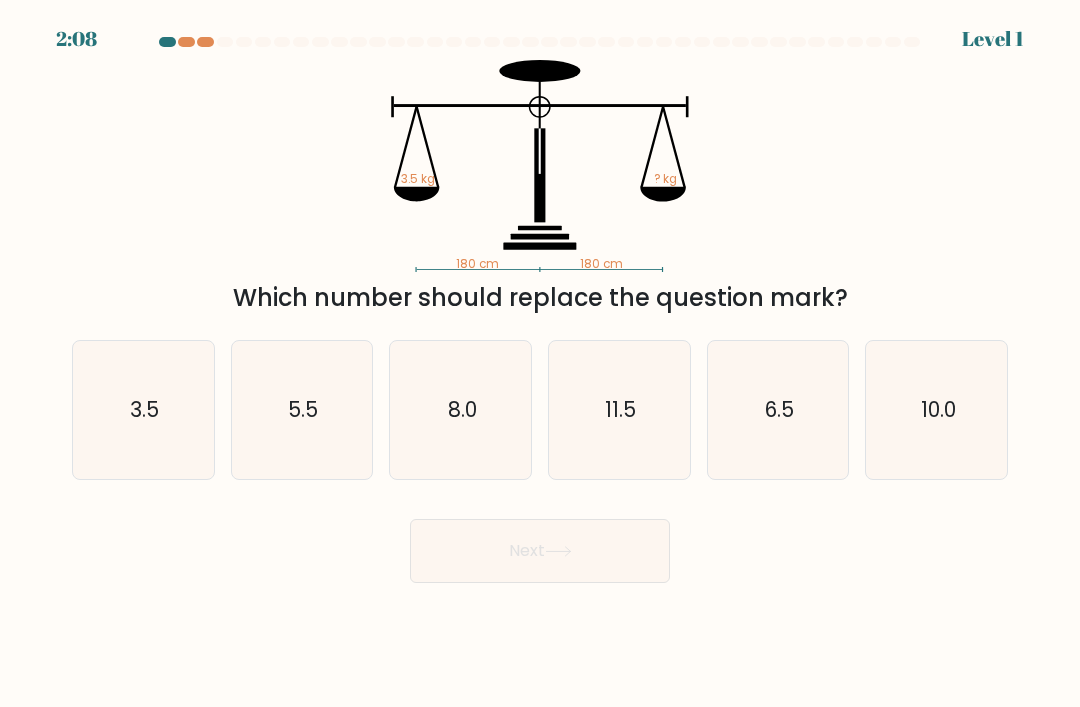 click on "3.5" at bounding box center [143, 410] 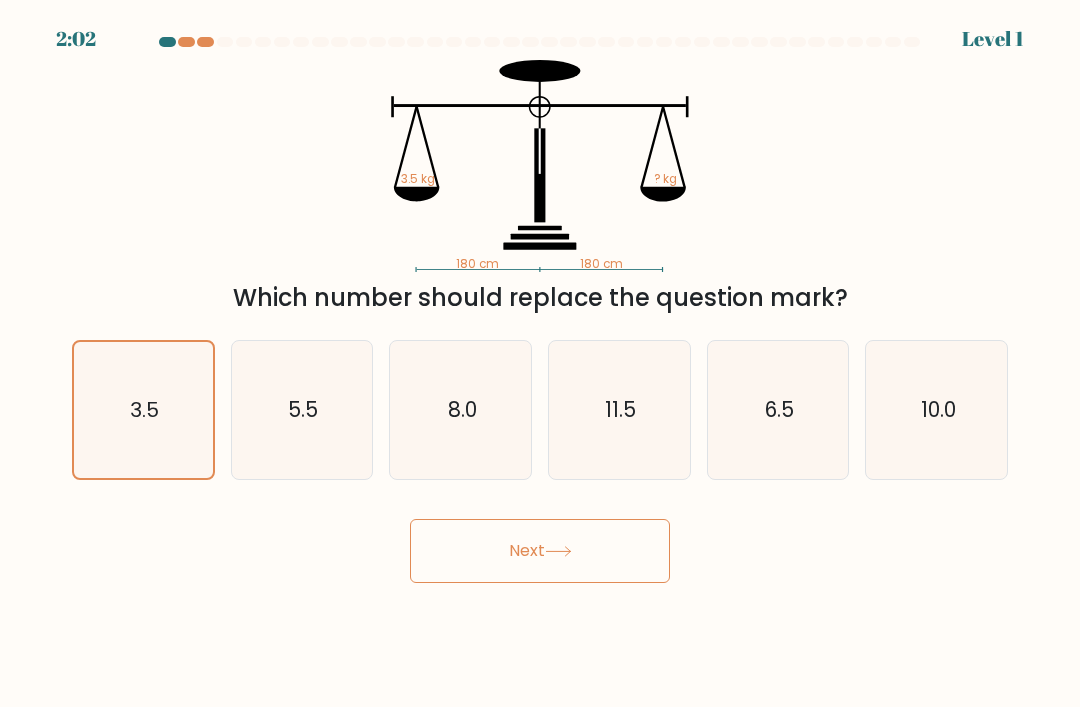 click on "Next" at bounding box center [540, 551] 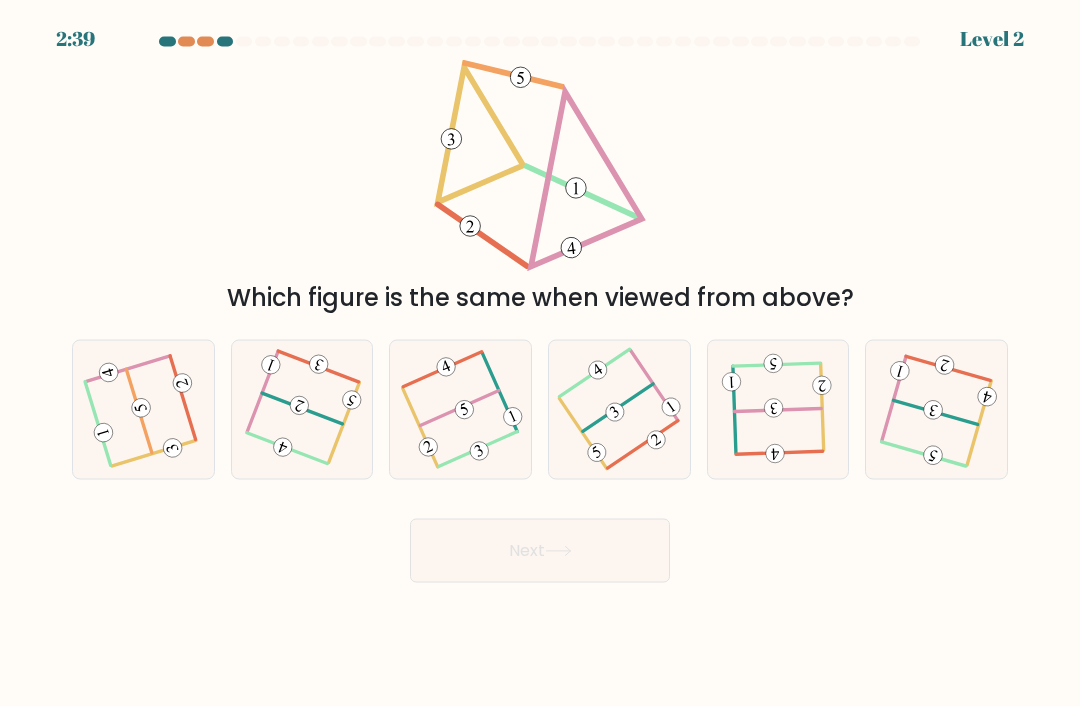 scroll, scrollTop: 64, scrollLeft: 0, axis: vertical 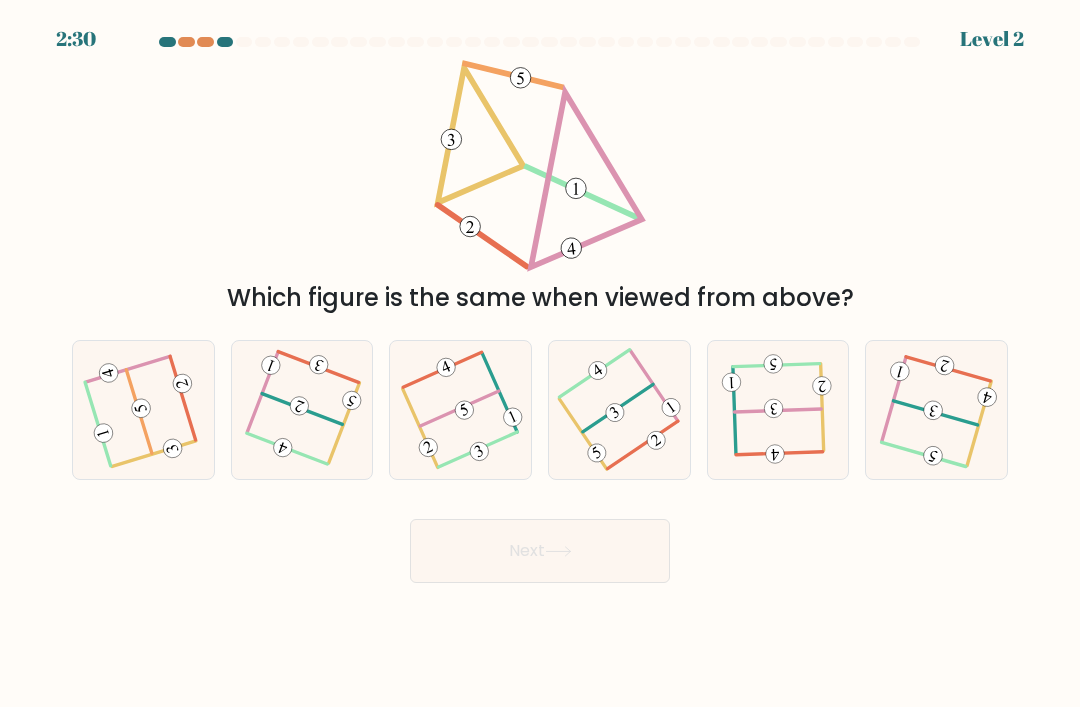 click at bounding box center [500, 392] 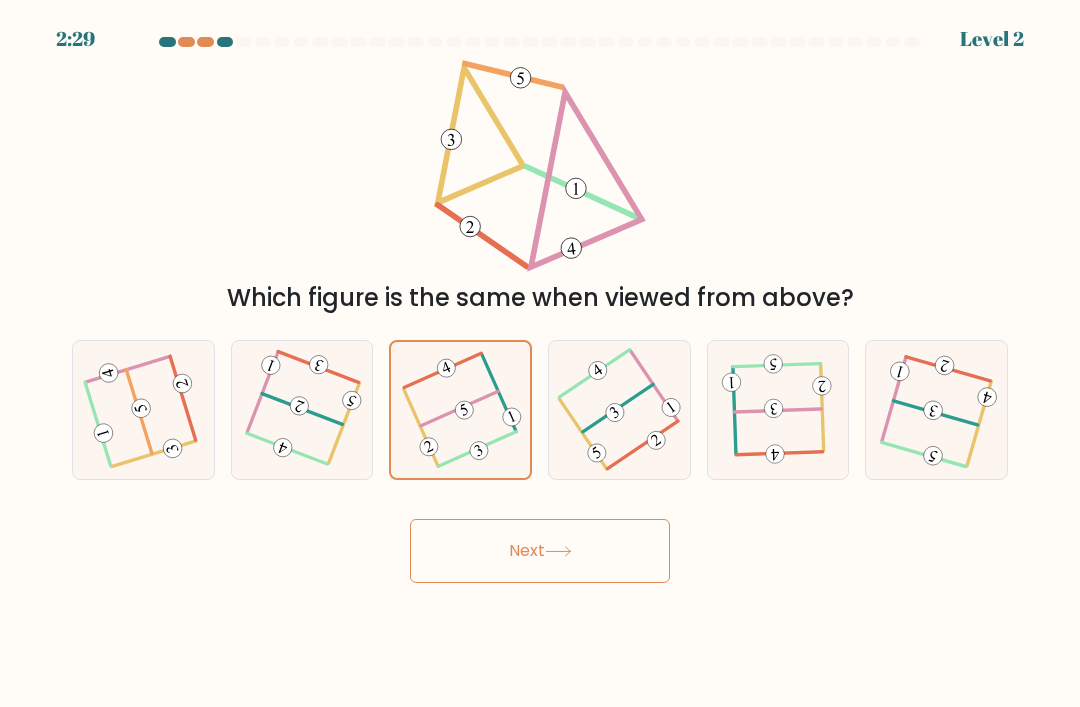 click on "Next" at bounding box center [540, 551] 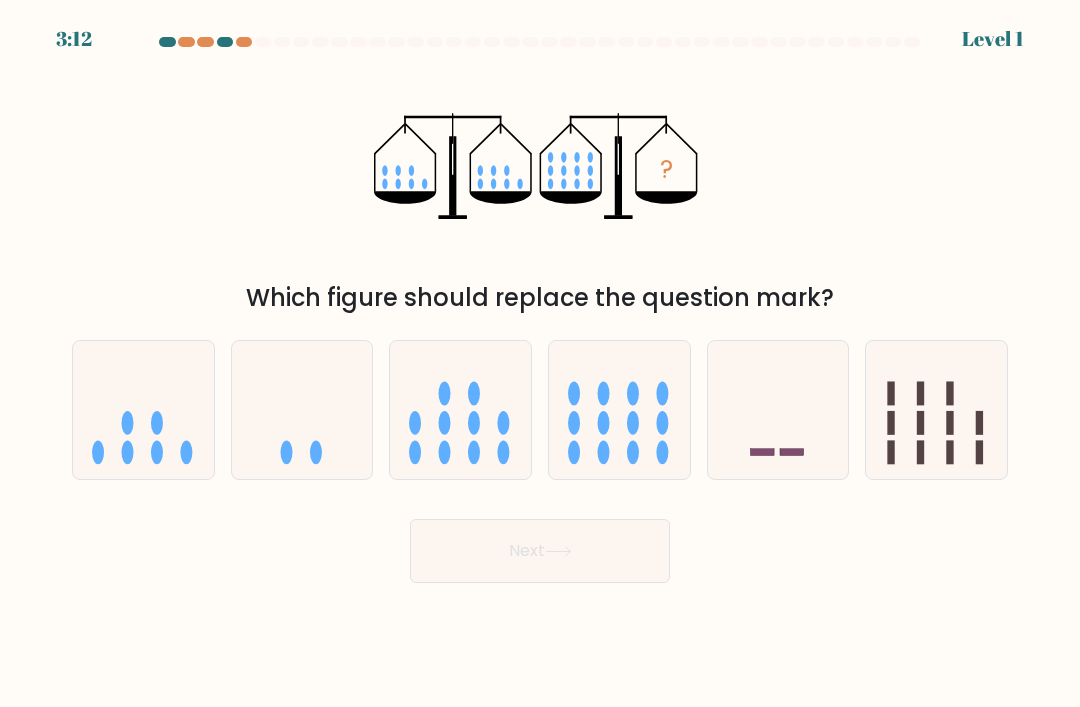 click at bounding box center (619, 410) 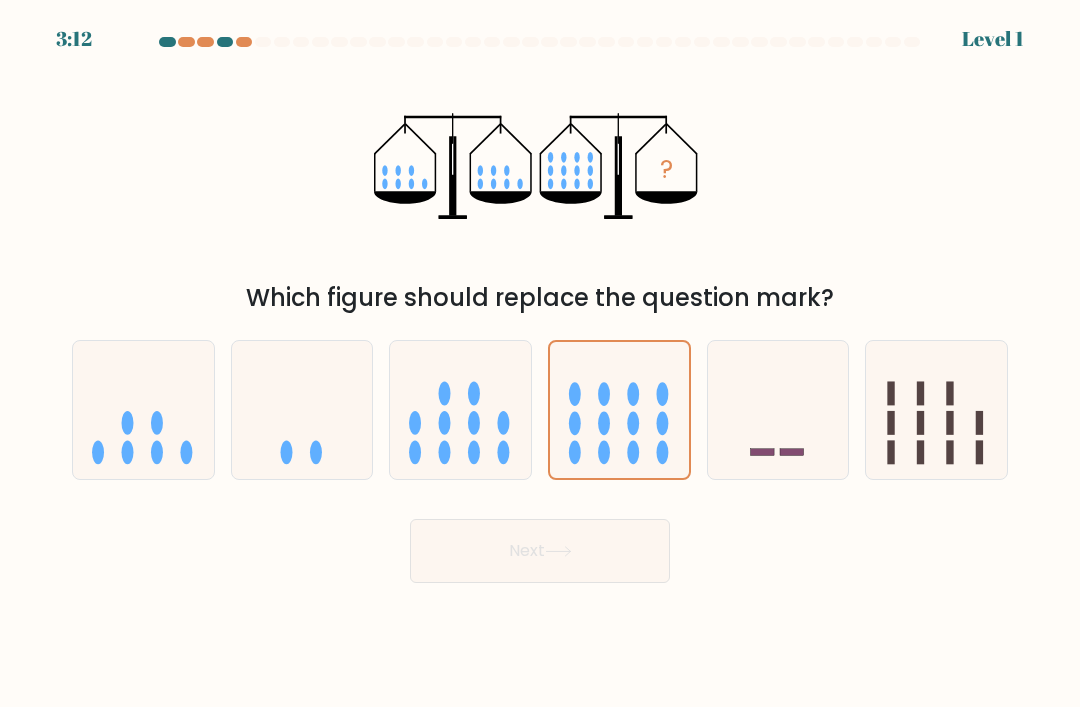 click on "Next" at bounding box center [540, 551] 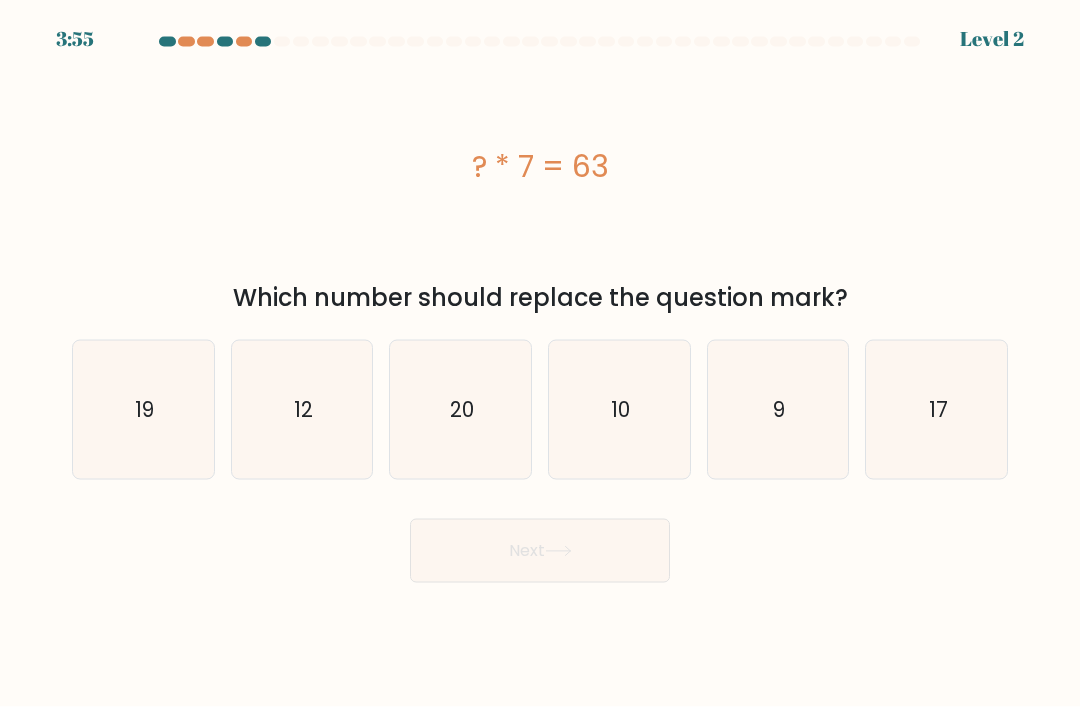 scroll, scrollTop: 23, scrollLeft: 0, axis: vertical 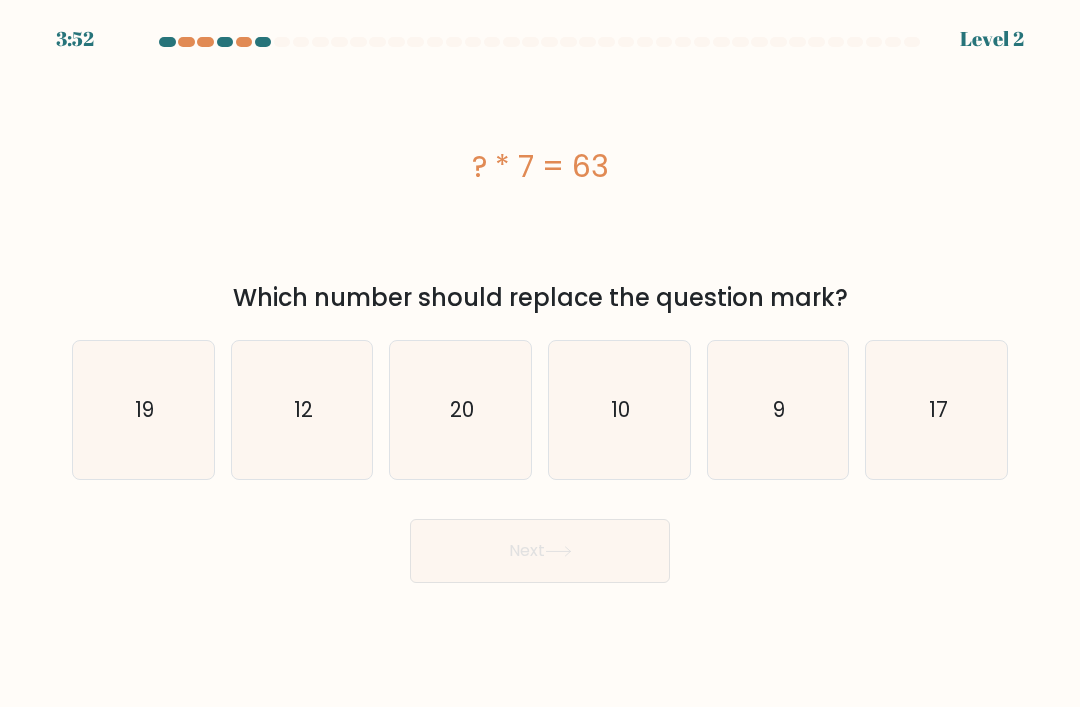 click on "19" at bounding box center (143, 410) 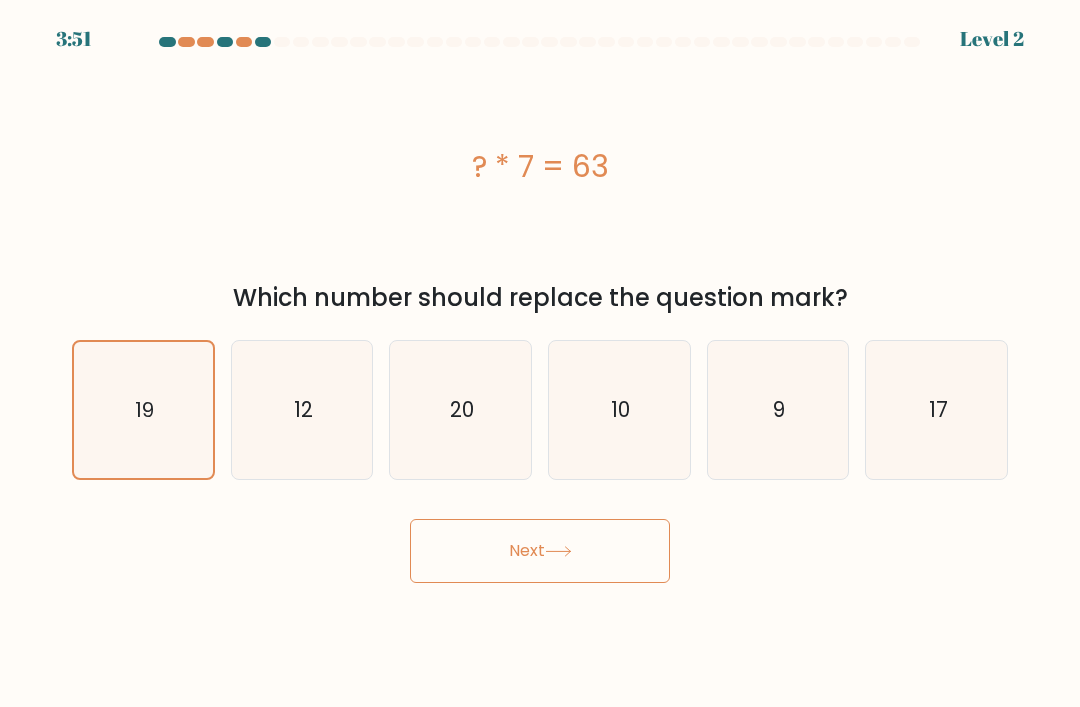 click on "Next" at bounding box center [540, 551] 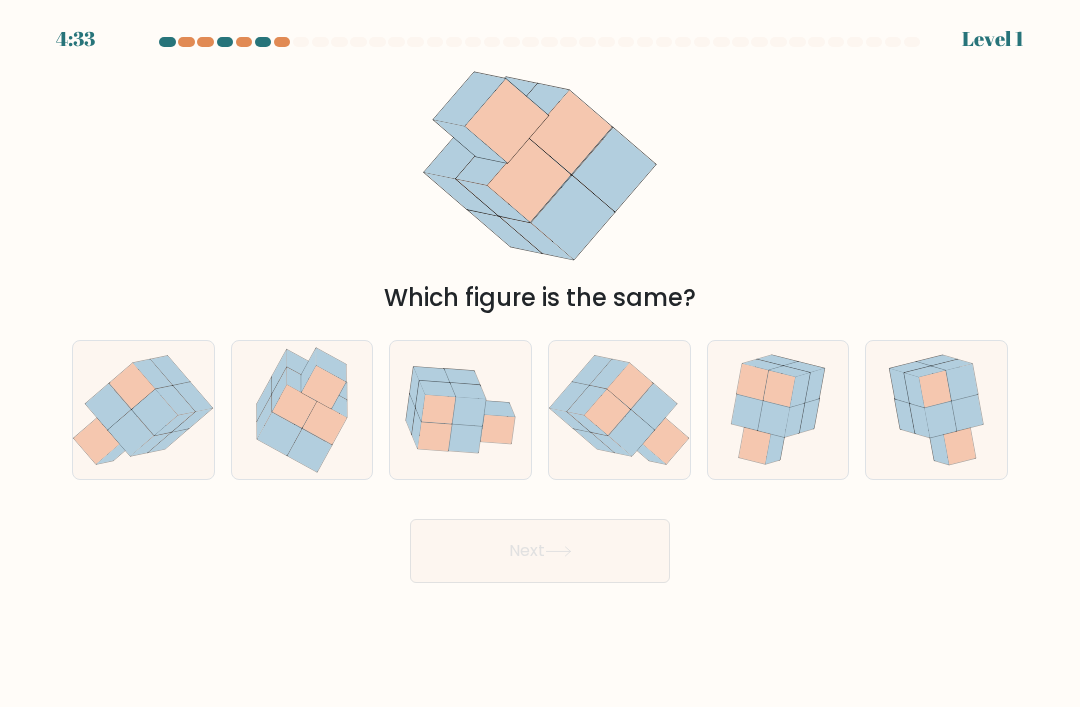 click at bounding box center [779, 389] 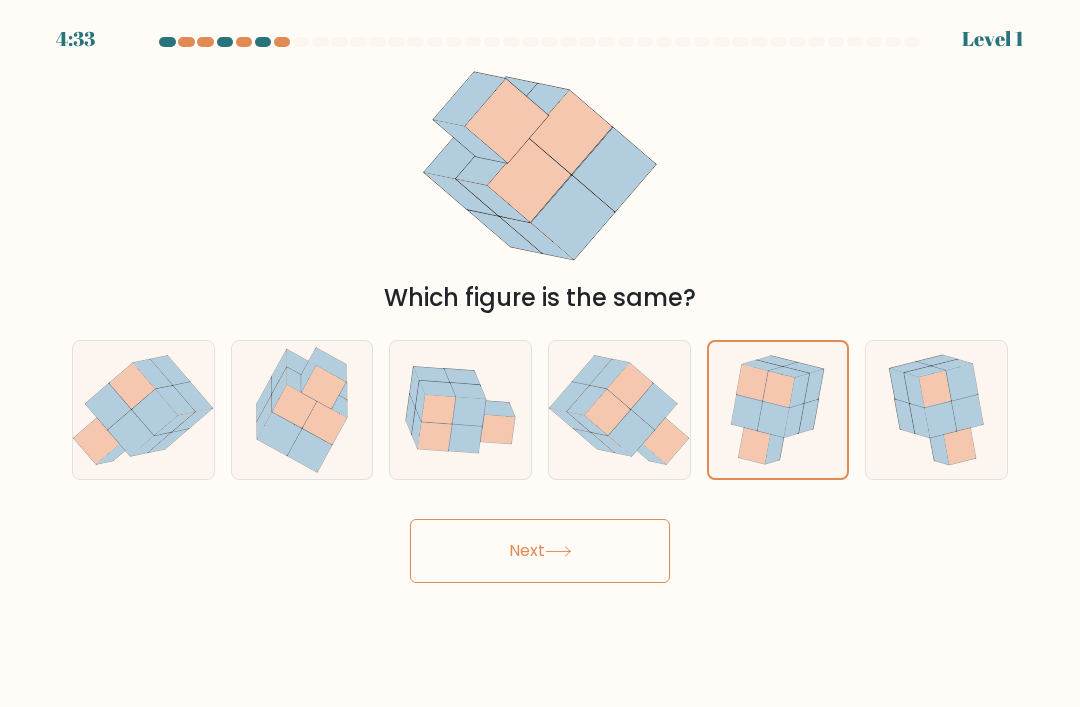 click on "Next" at bounding box center (540, 551) 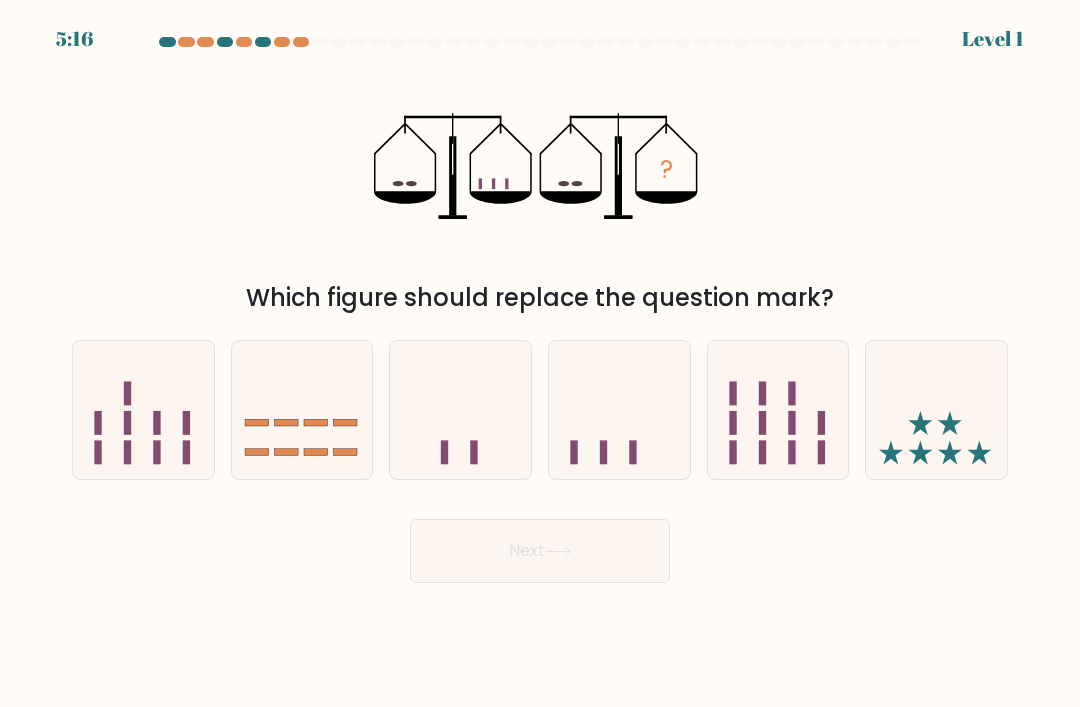 click at bounding box center [540, 310] 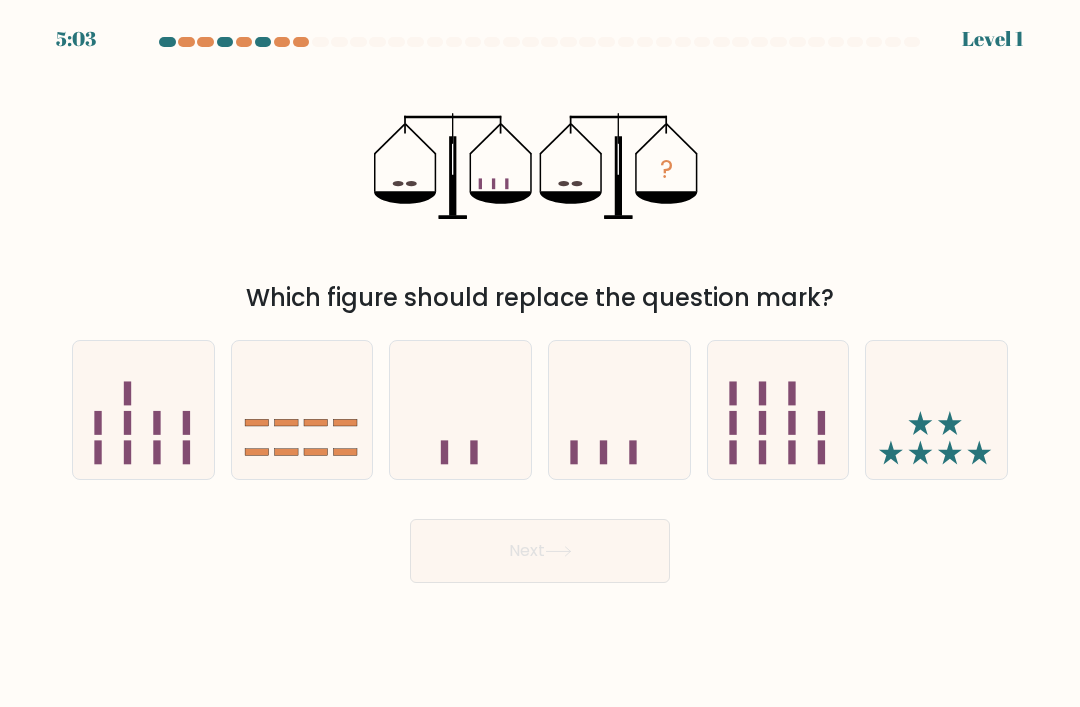 click at bounding box center [619, 410] 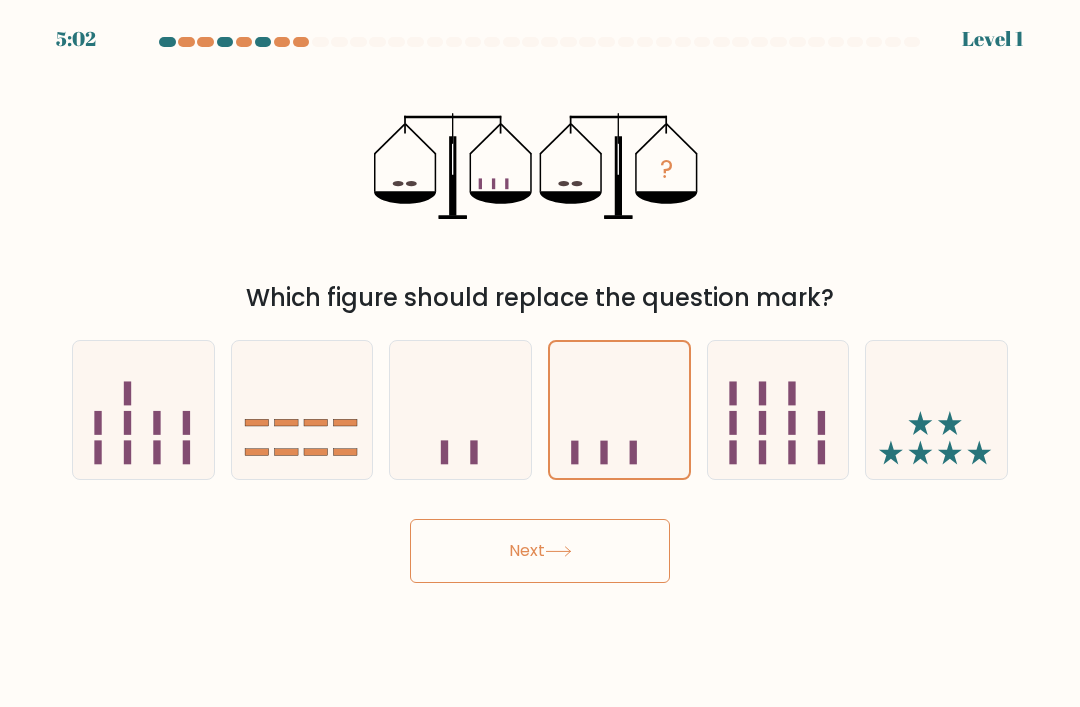 click on "Next" at bounding box center [540, 551] 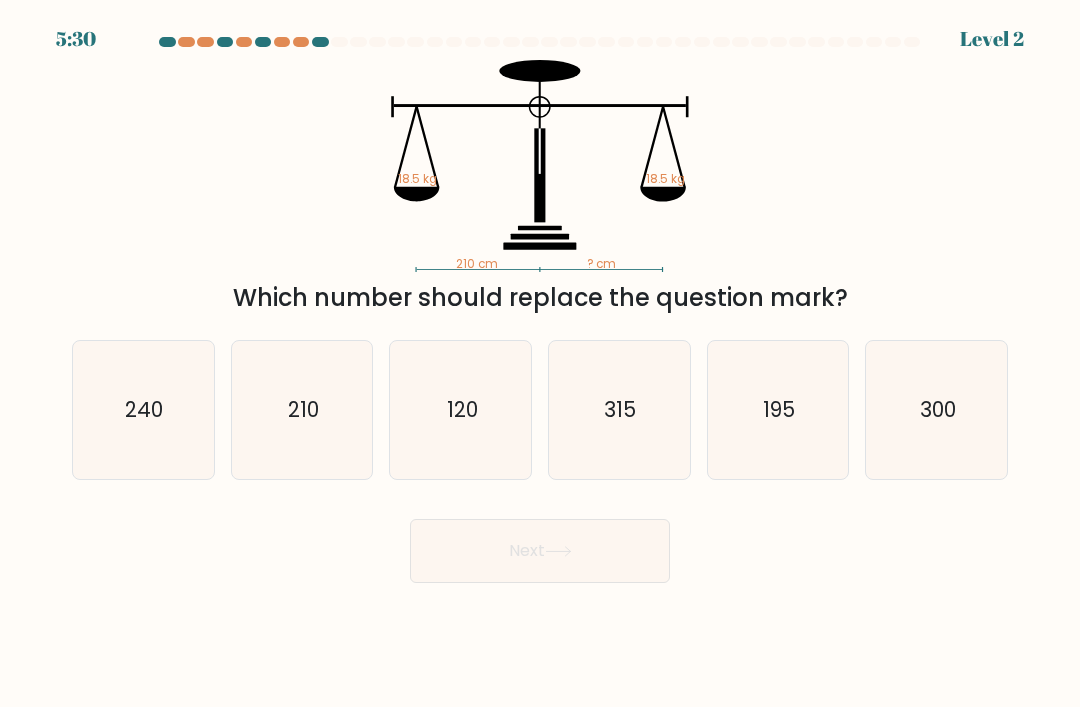 click on "315" at bounding box center [621, 409] 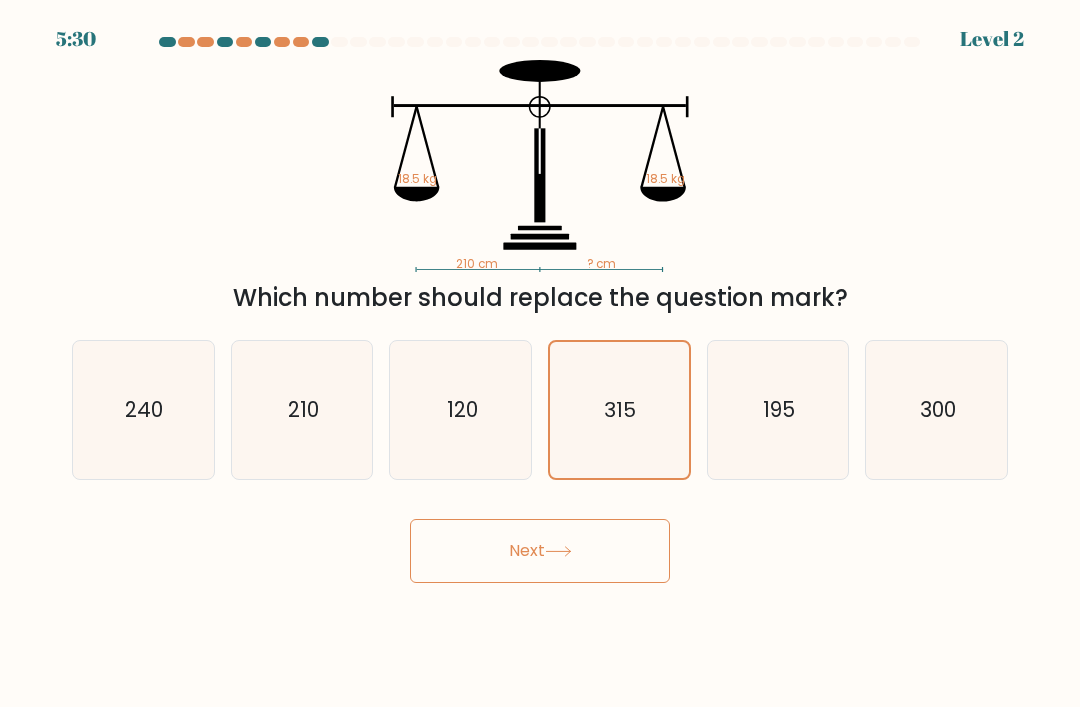 click on "Next" at bounding box center (540, 551) 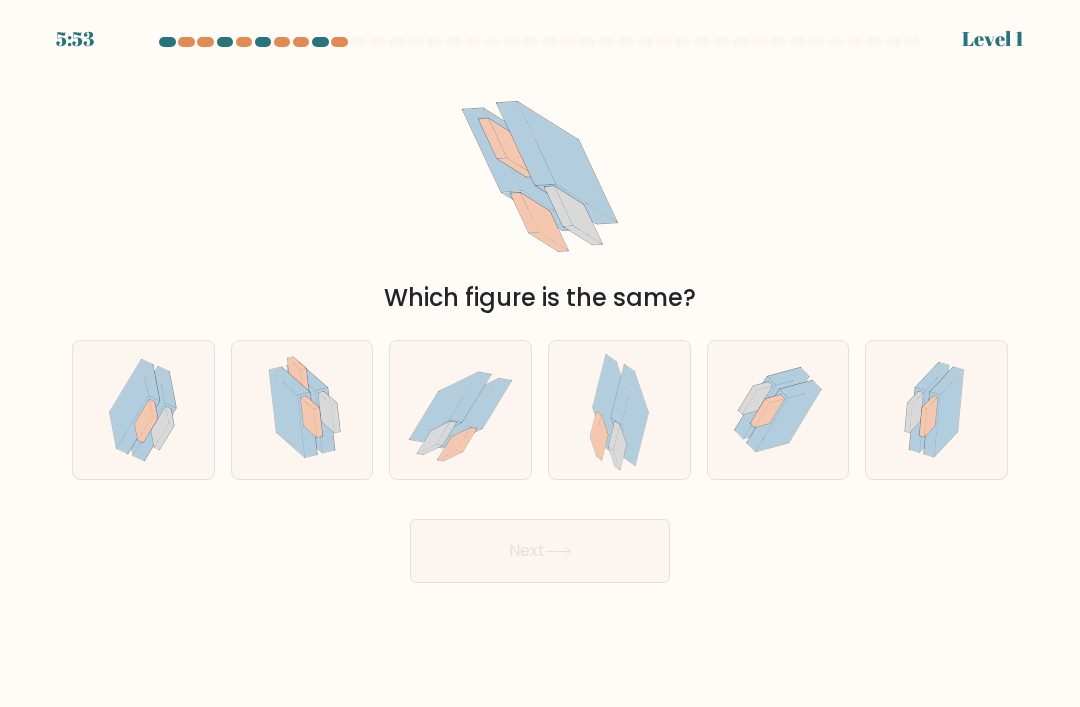 click at bounding box center (634, 418) 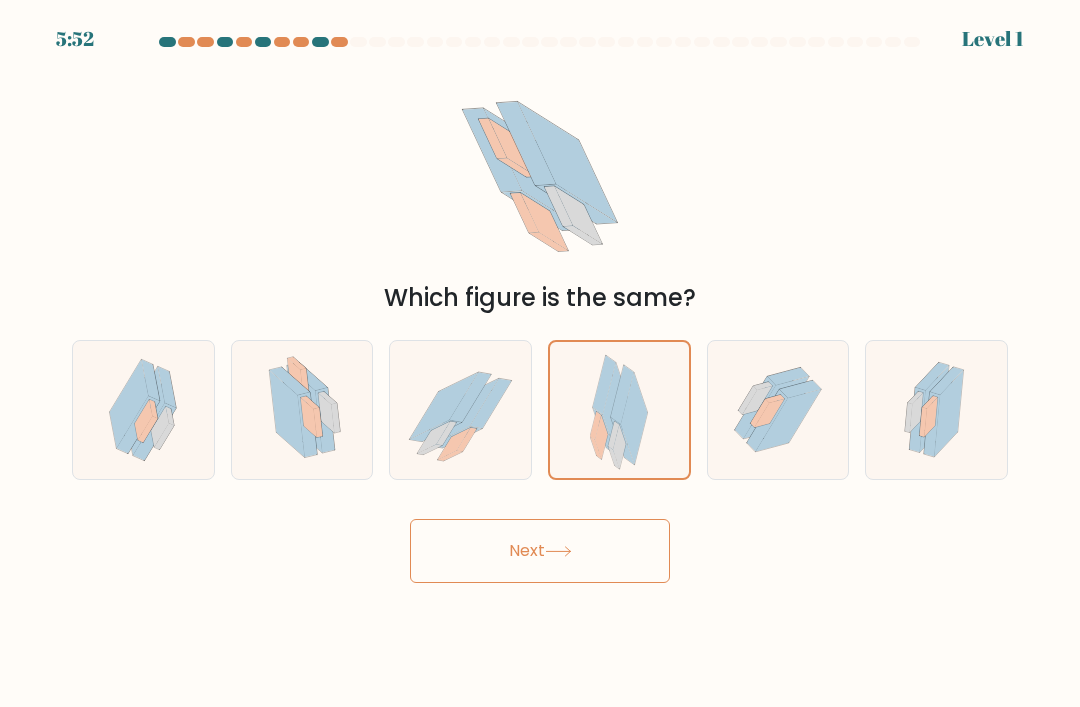 click on "Next" at bounding box center [540, 551] 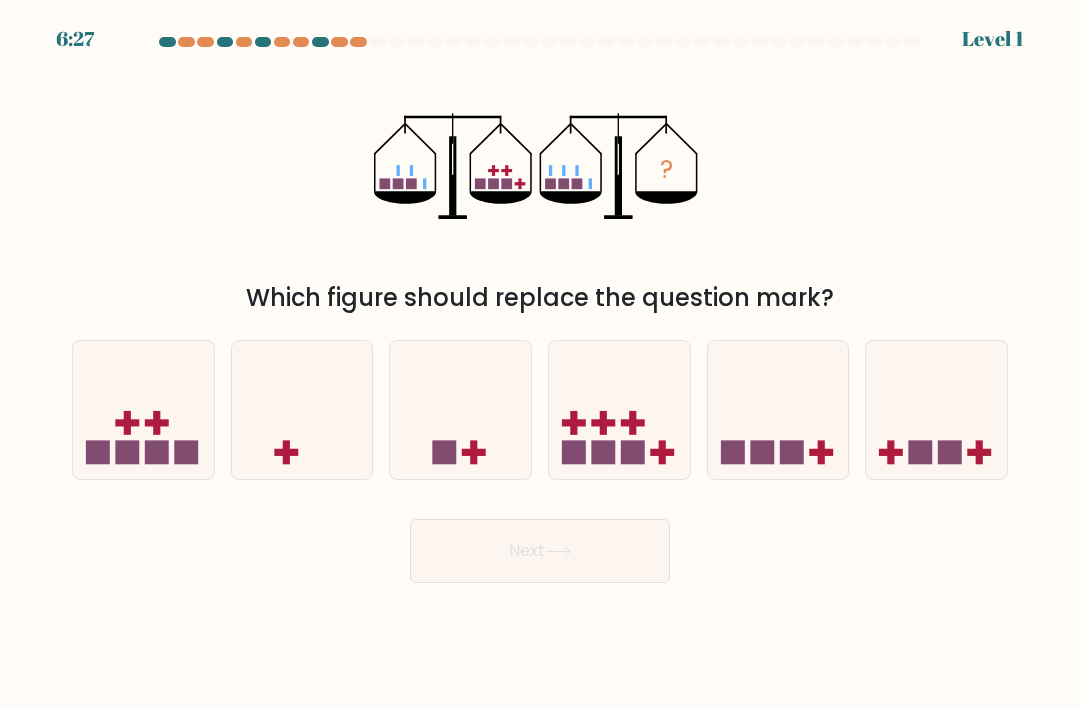 click at bounding box center (619, 410) 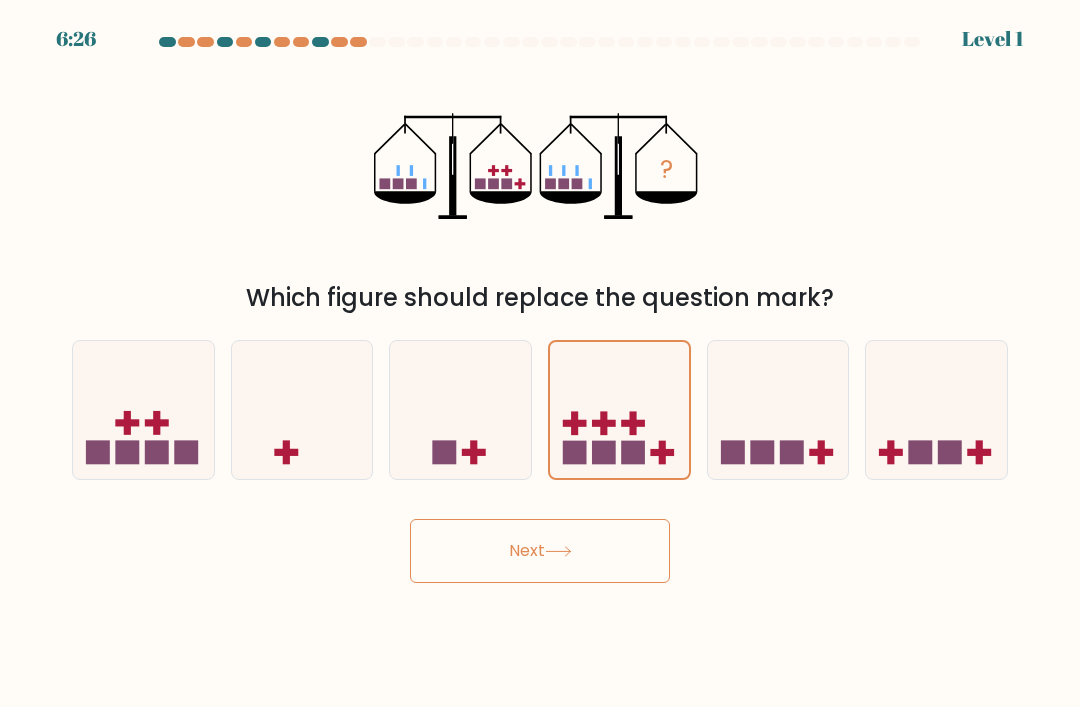click on "Next" at bounding box center [540, 551] 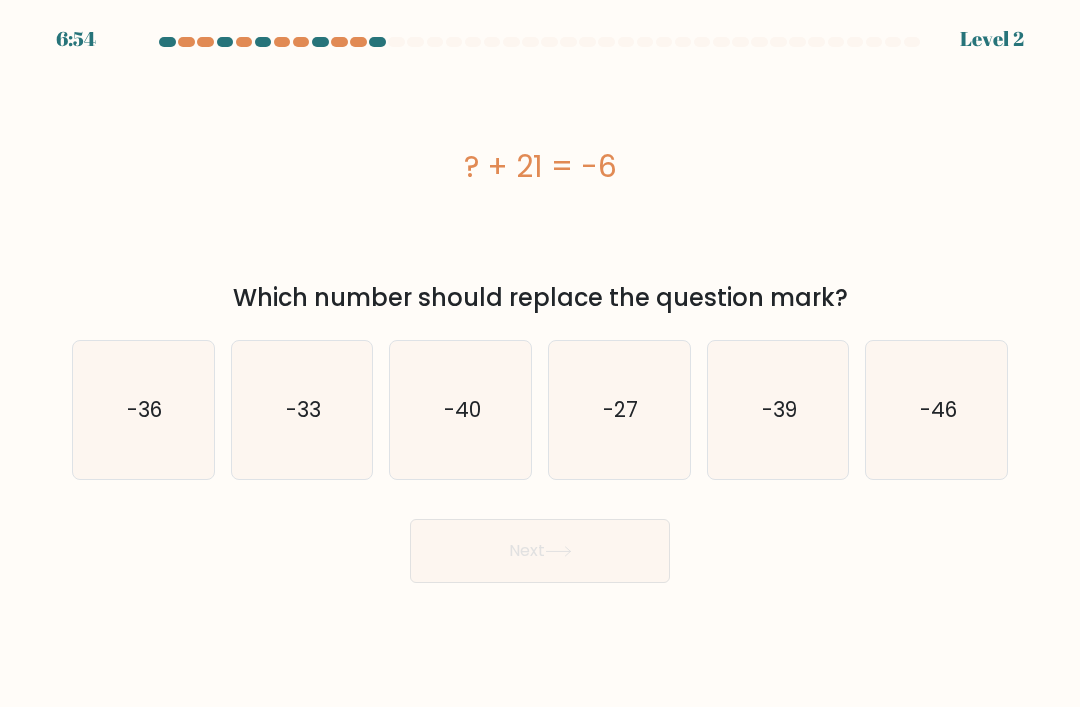 click on "a." at bounding box center (540, 310) 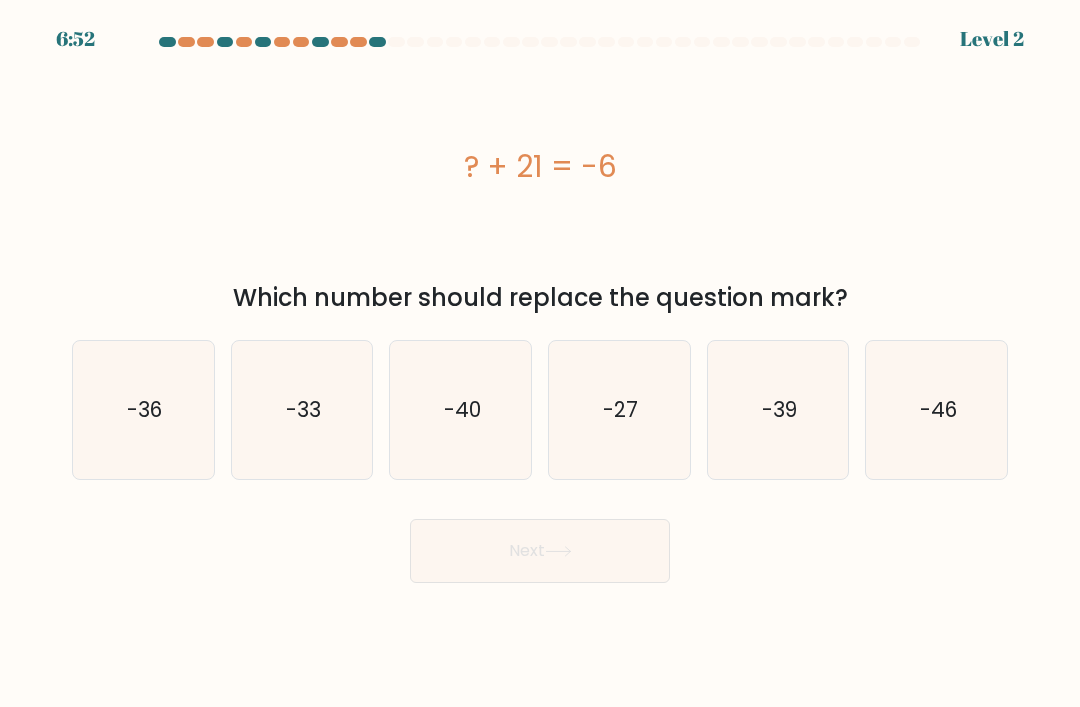 click on "-46" at bounding box center (937, 410) 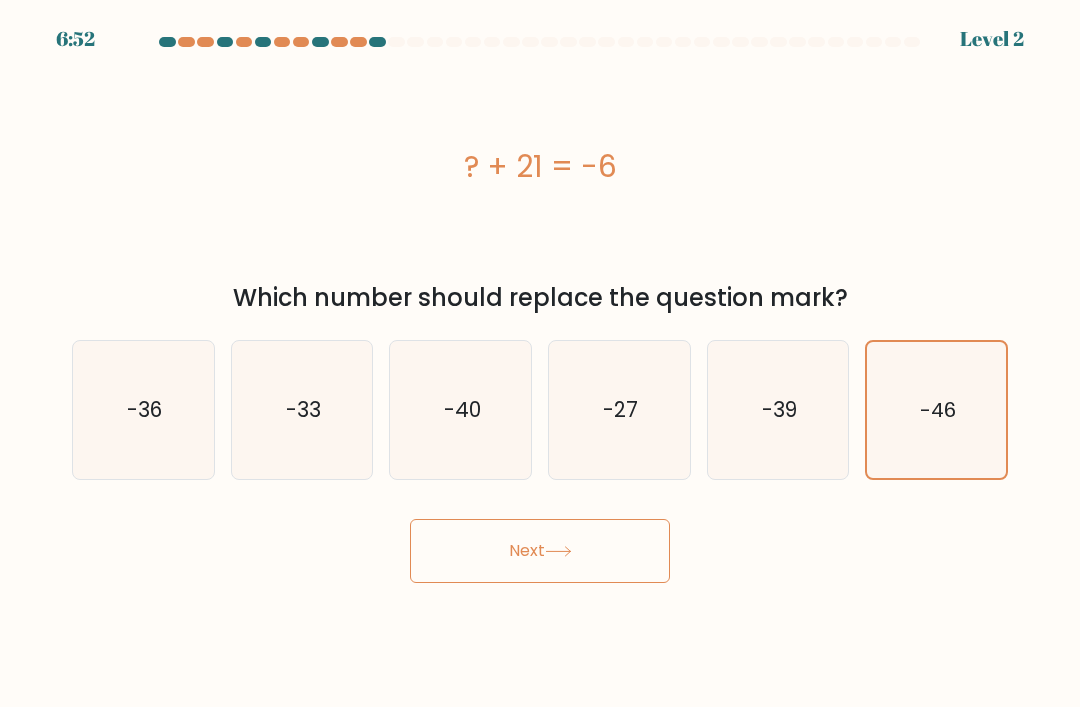 click on "Next" at bounding box center [540, 551] 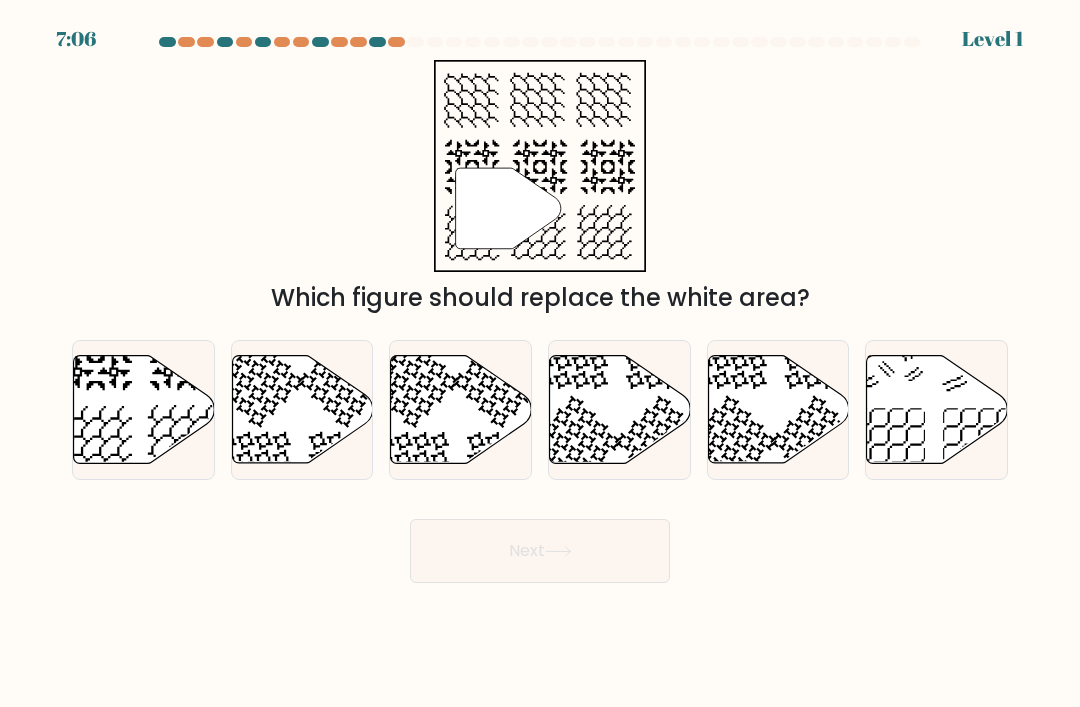 click at bounding box center [144, 410] 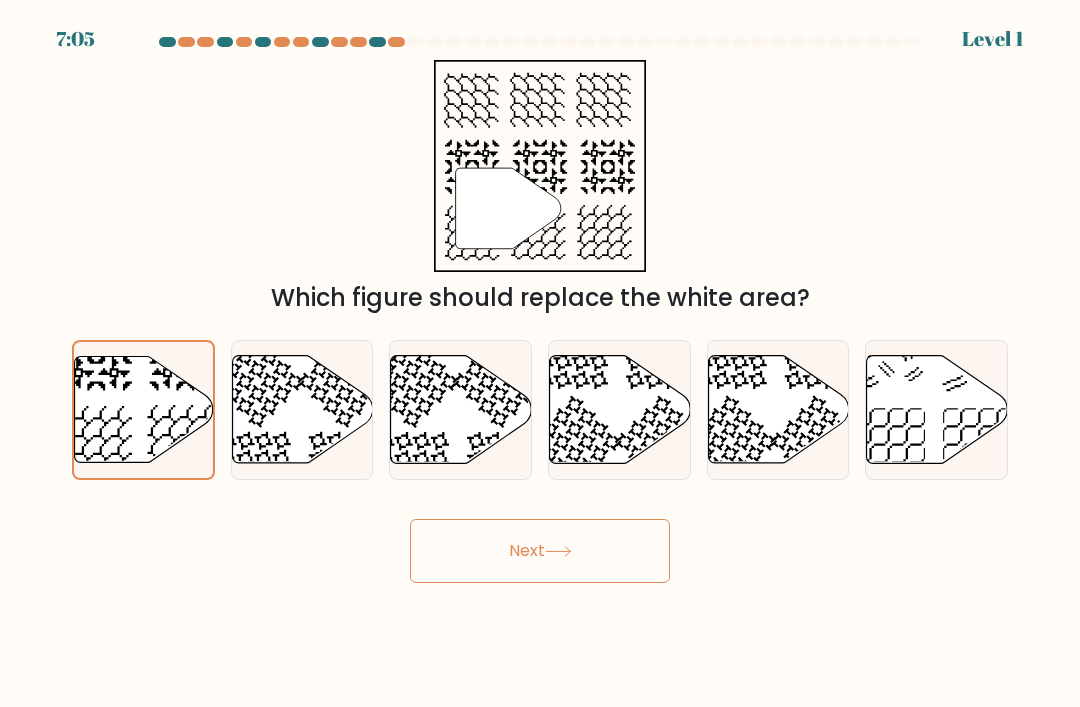 click on "Next" at bounding box center (540, 551) 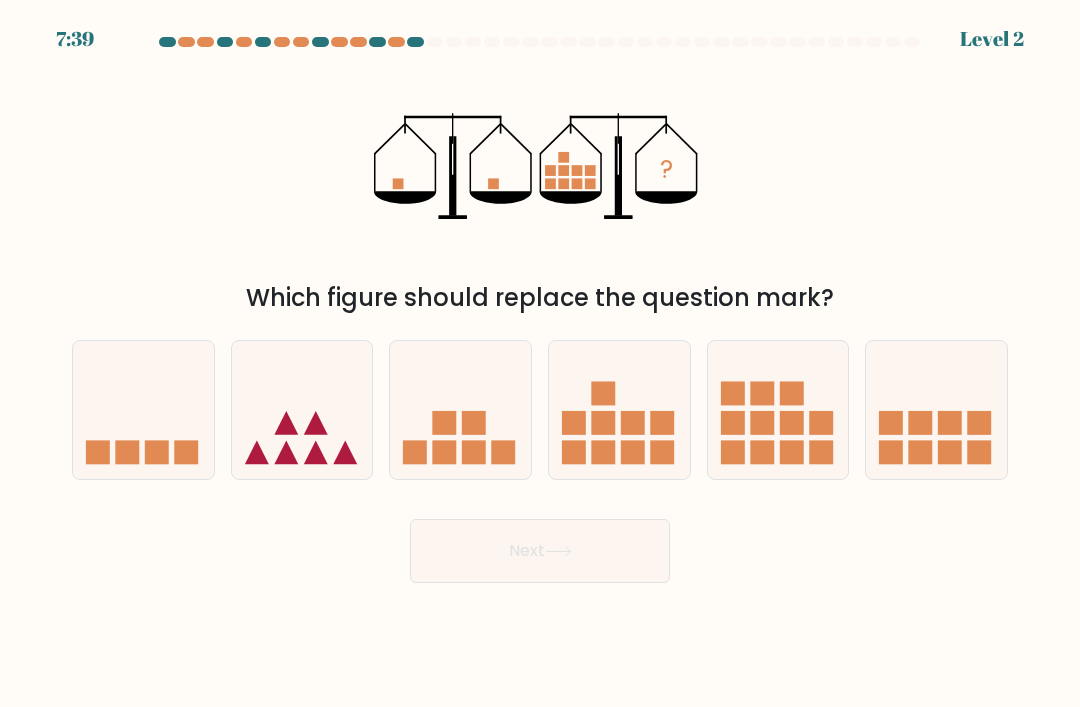 scroll, scrollTop: 22, scrollLeft: 0, axis: vertical 